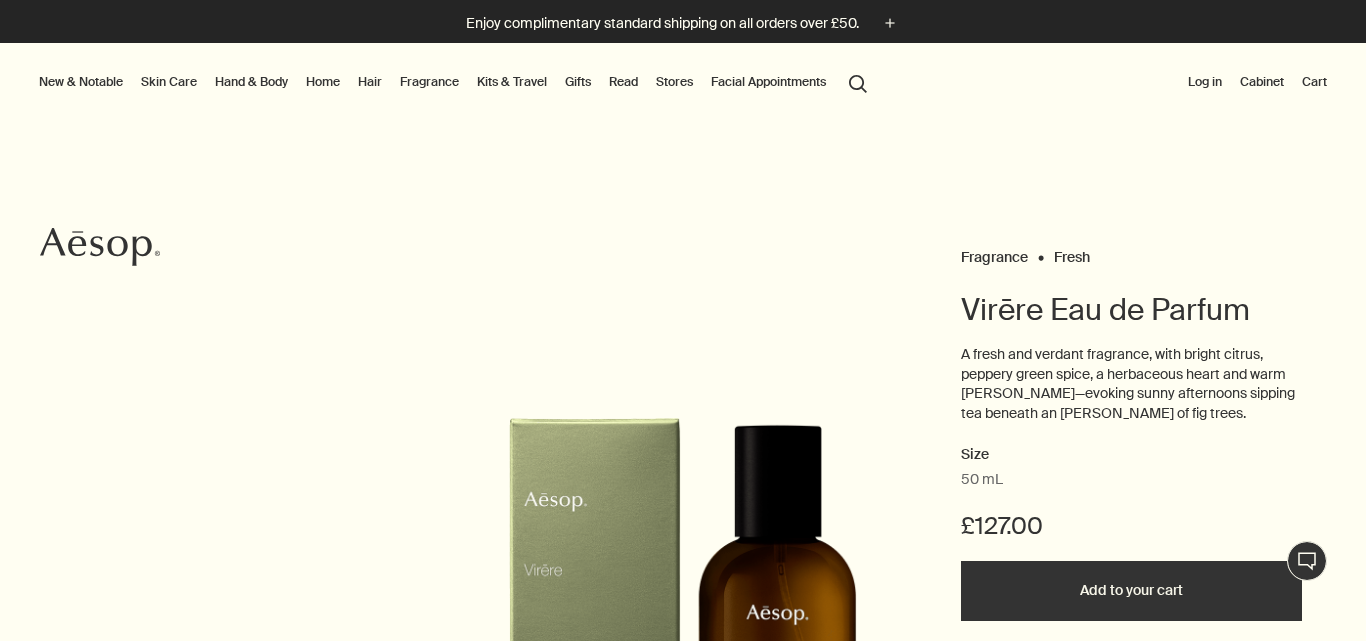 scroll, scrollTop: 0, scrollLeft: 0, axis: both 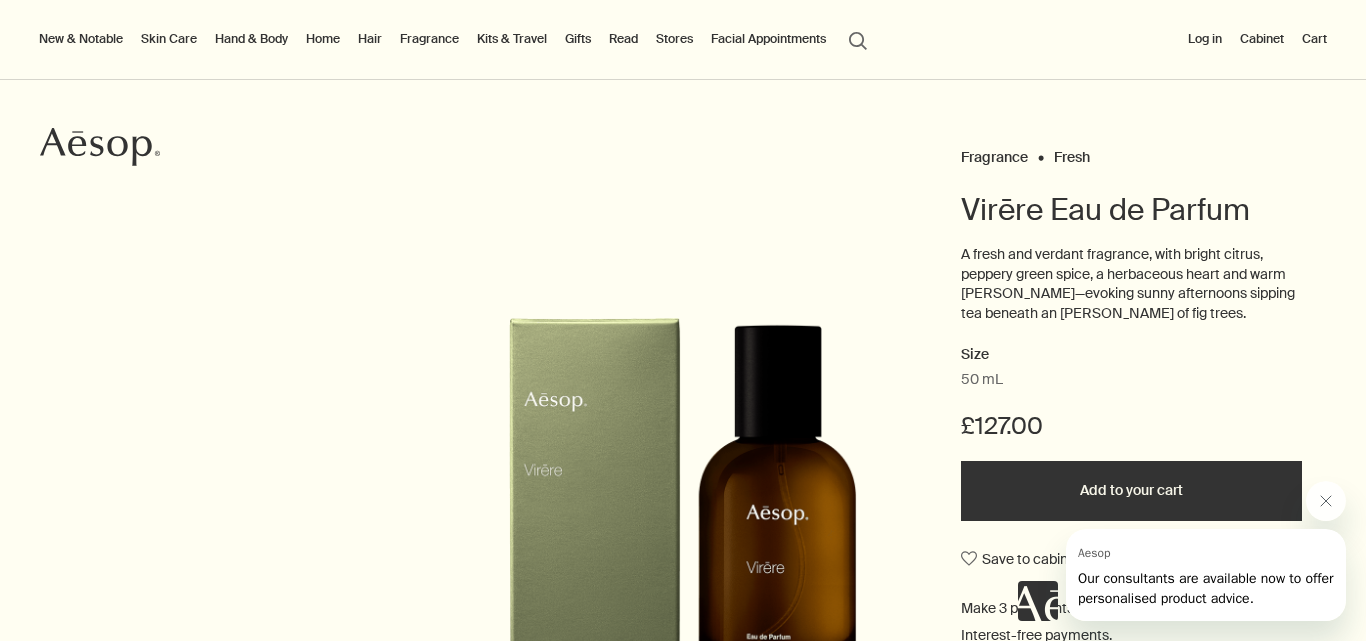 click on "Read" at bounding box center [623, 39] 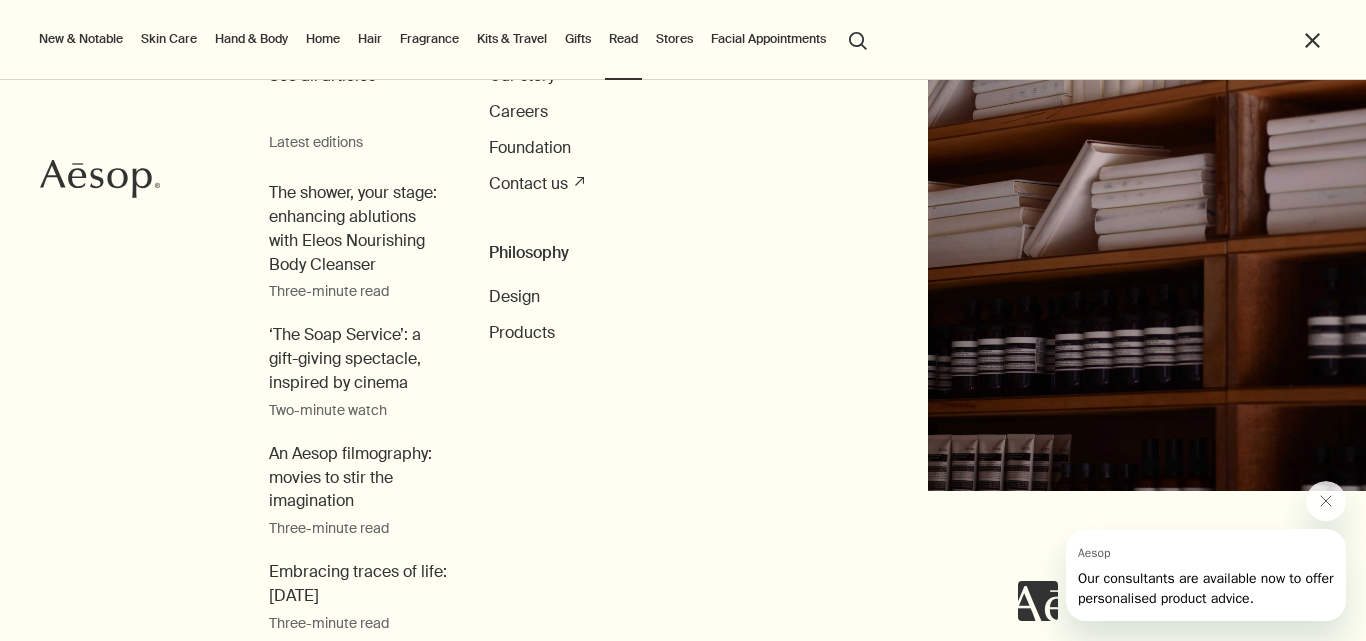 scroll, scrollTop: 0, scrollLeft: 0, axis: both 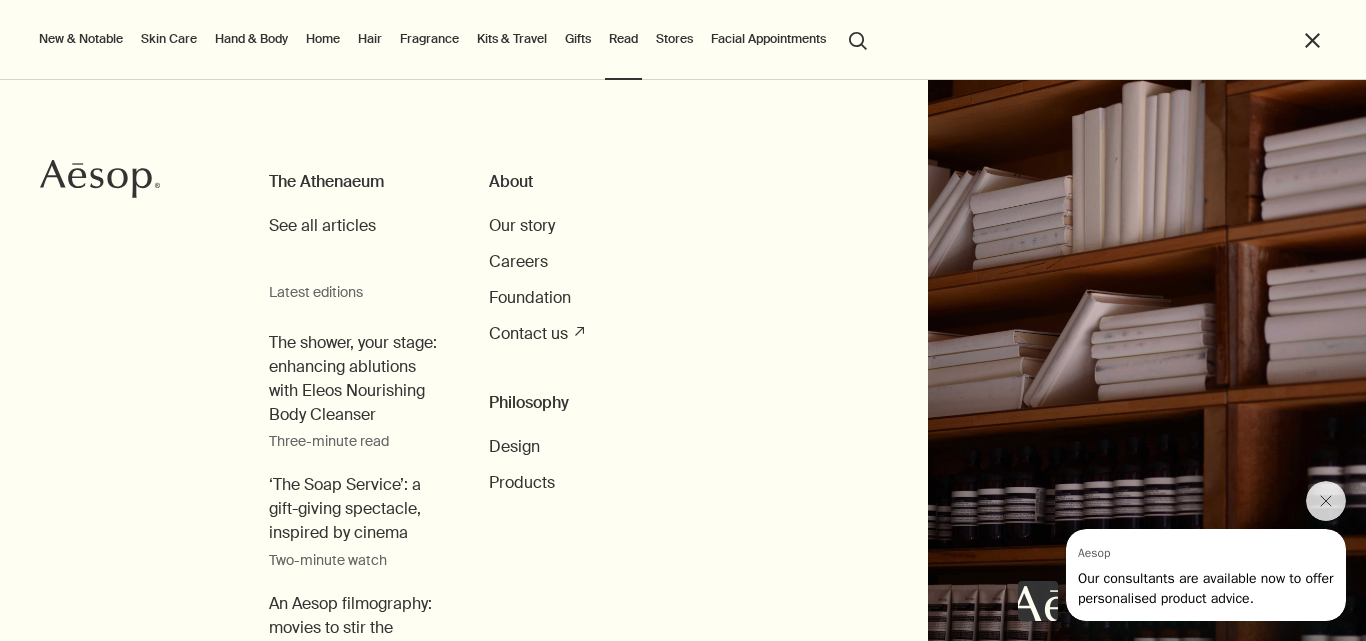 click on "New & Notable" at bounding box center (81, 39) 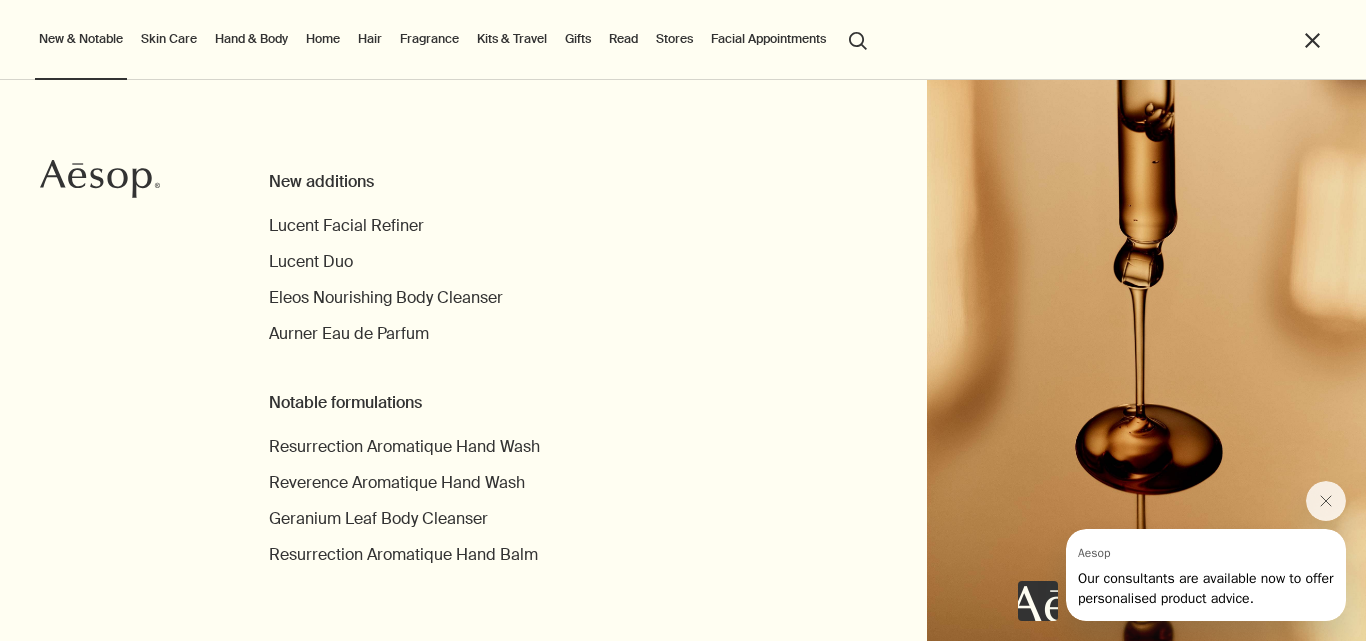 click on "Aesop" 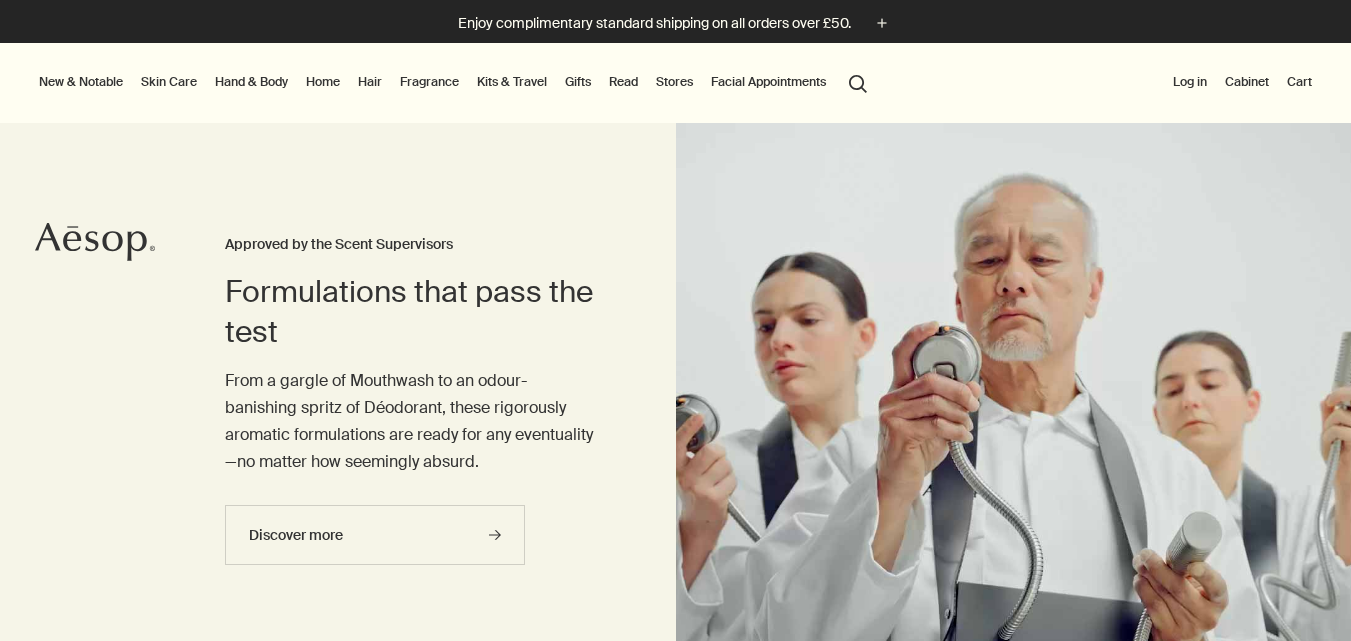 scroll, scrollTop: 0, scrollLeft: 0, axis: both 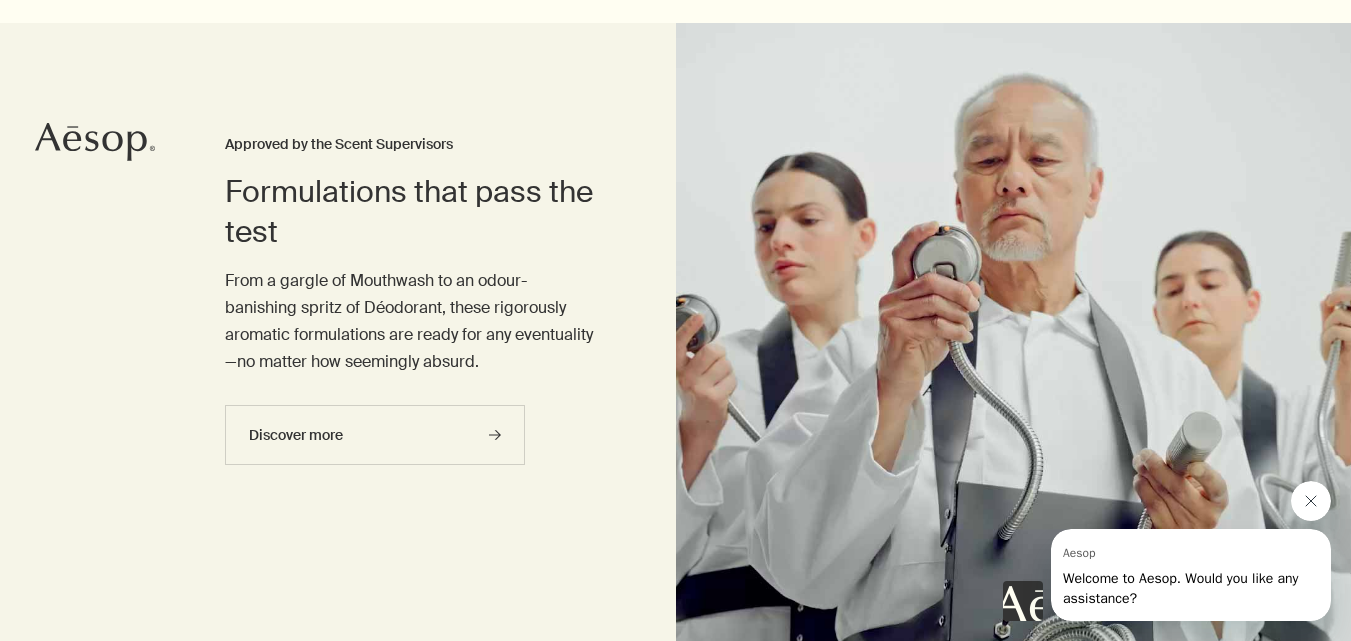 click 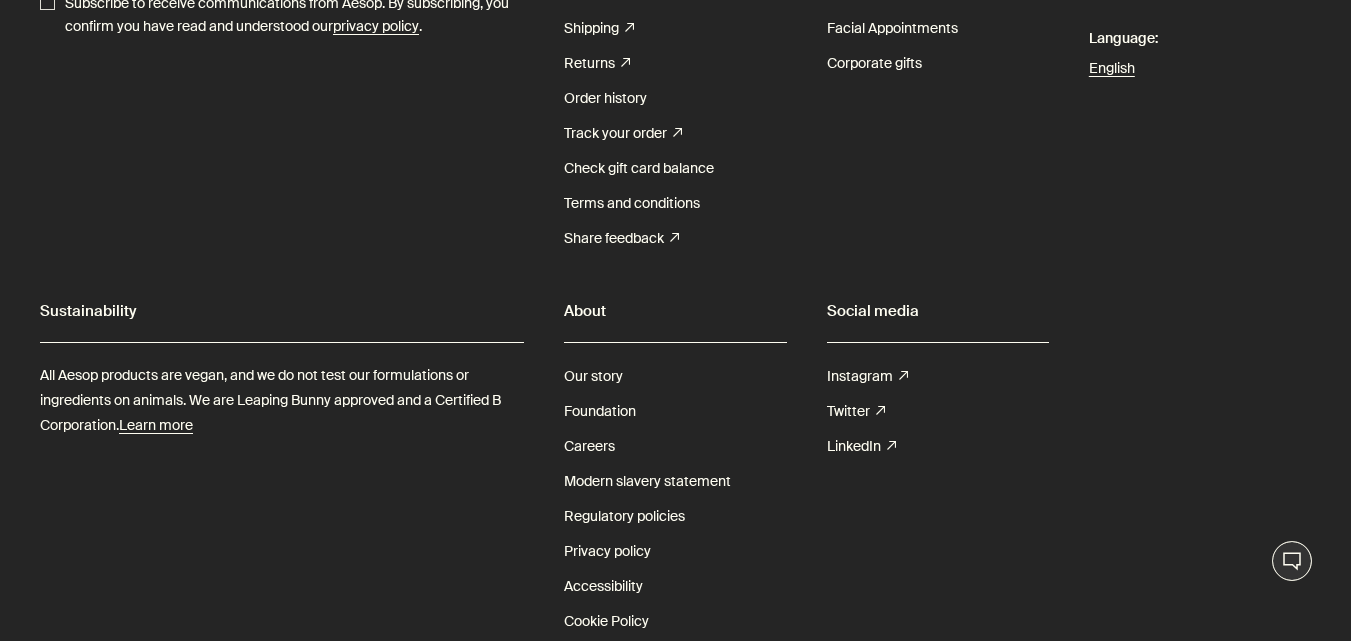scroll, scrollTop: 6501, scrollLeft: 0, axis: vertical 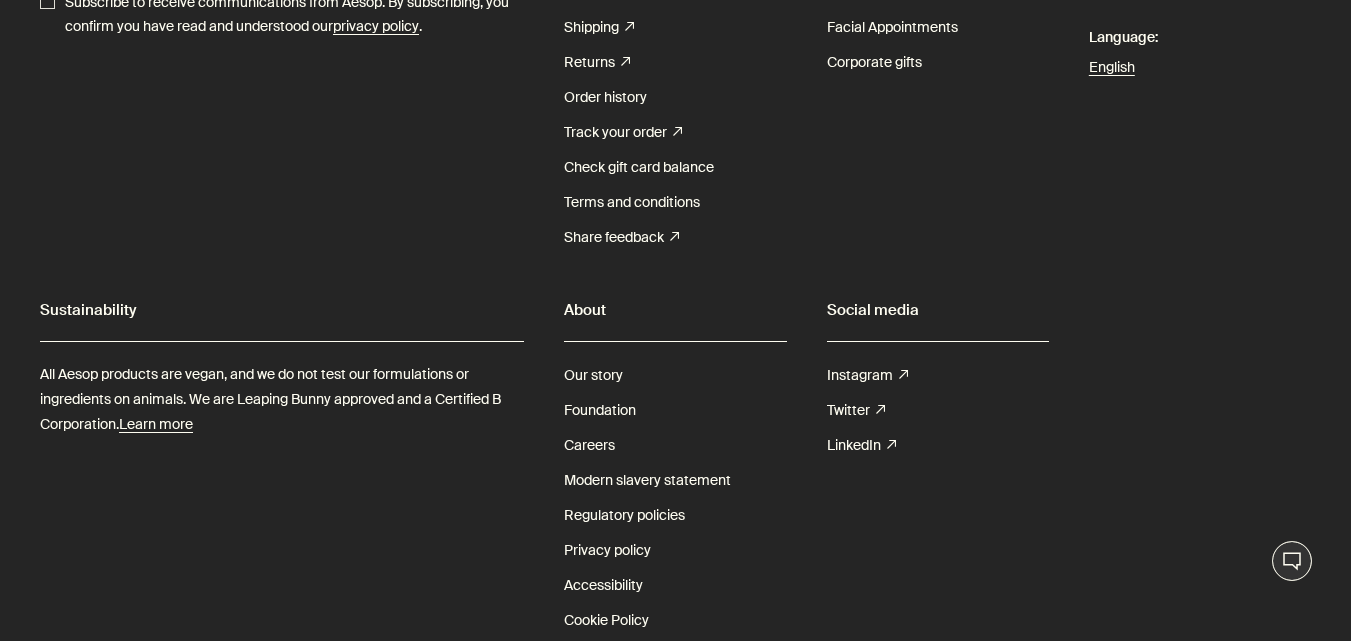 click on "Social media" at bounding box center (938, 310) 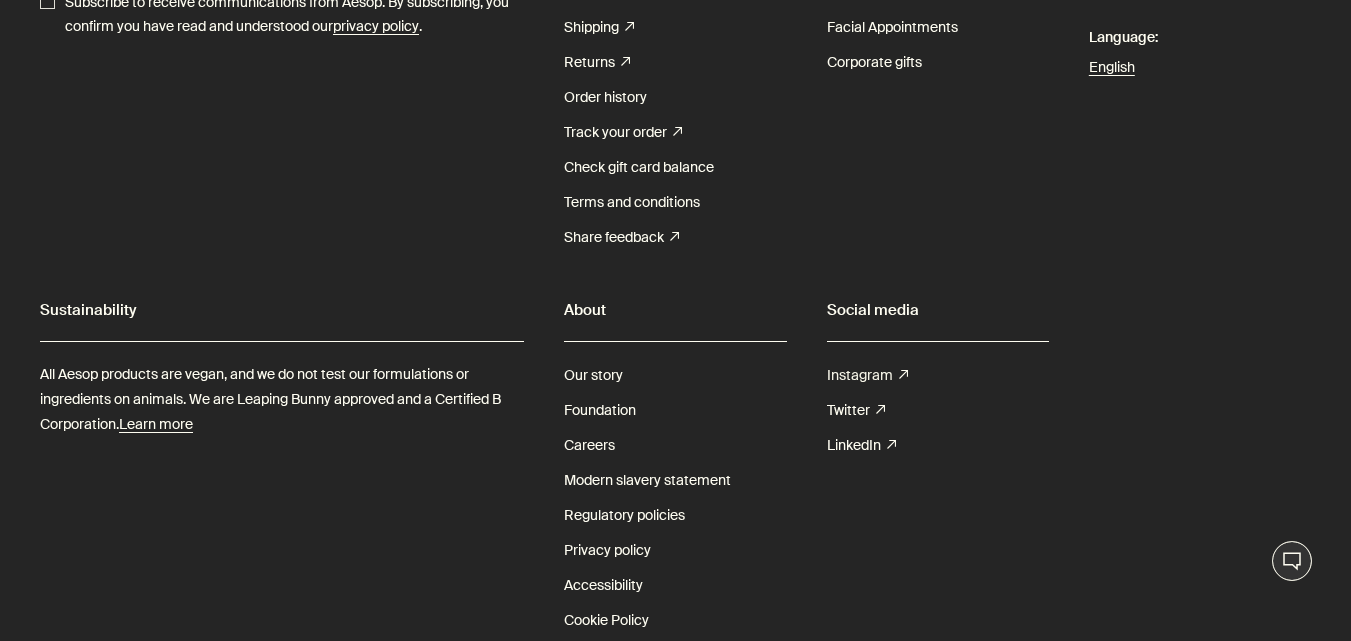 click on "Instagram   rightUpArrow" at bounding box center (867, 375) 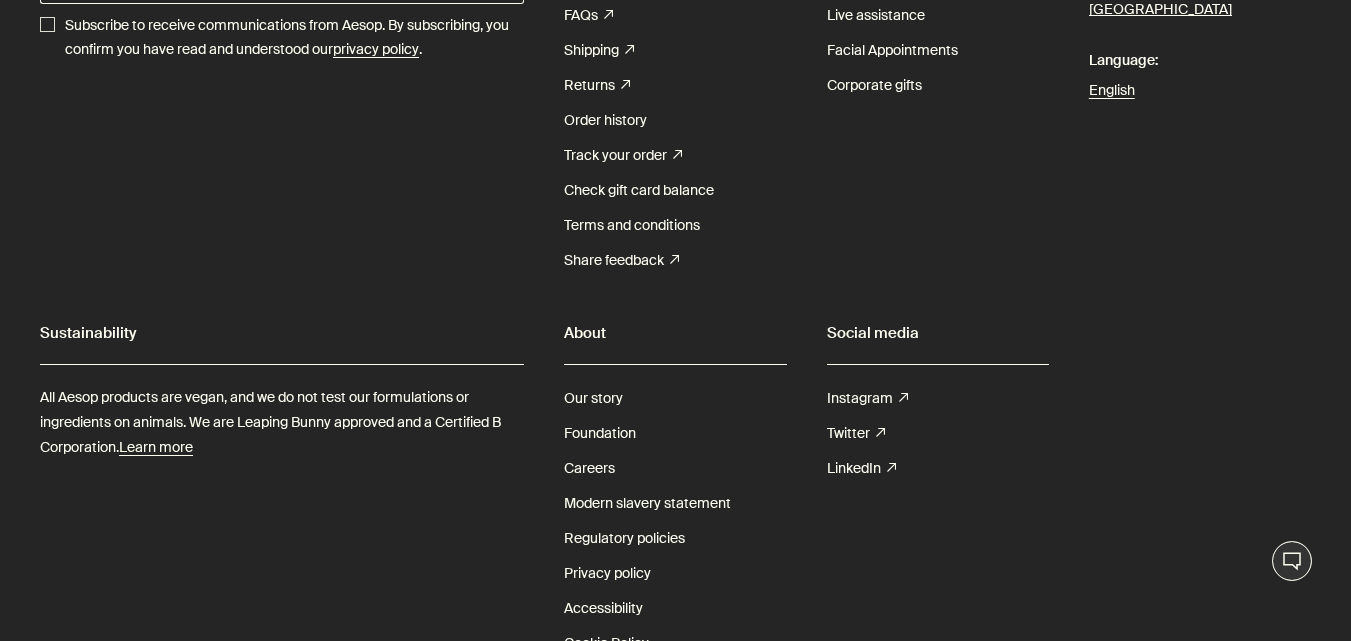 scroll, scrollTop: 6501, scrollLeft: 0, axis: vertical 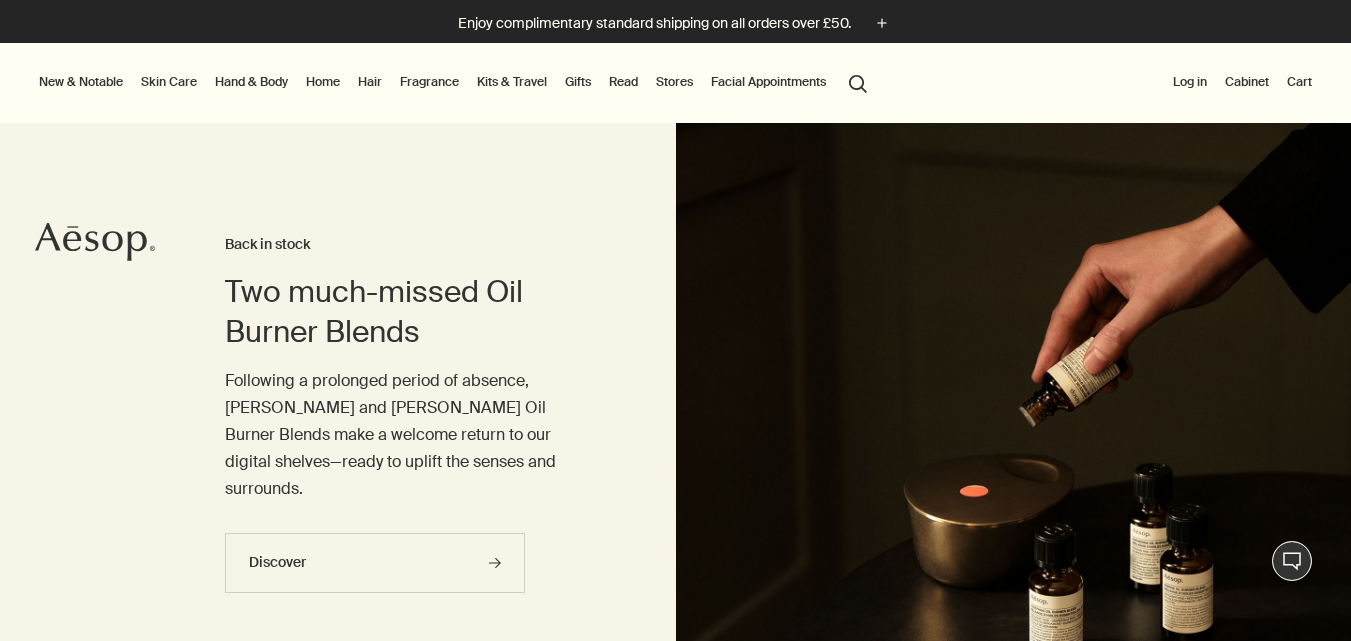 click on "Stores" at bounding box center (674, 82) 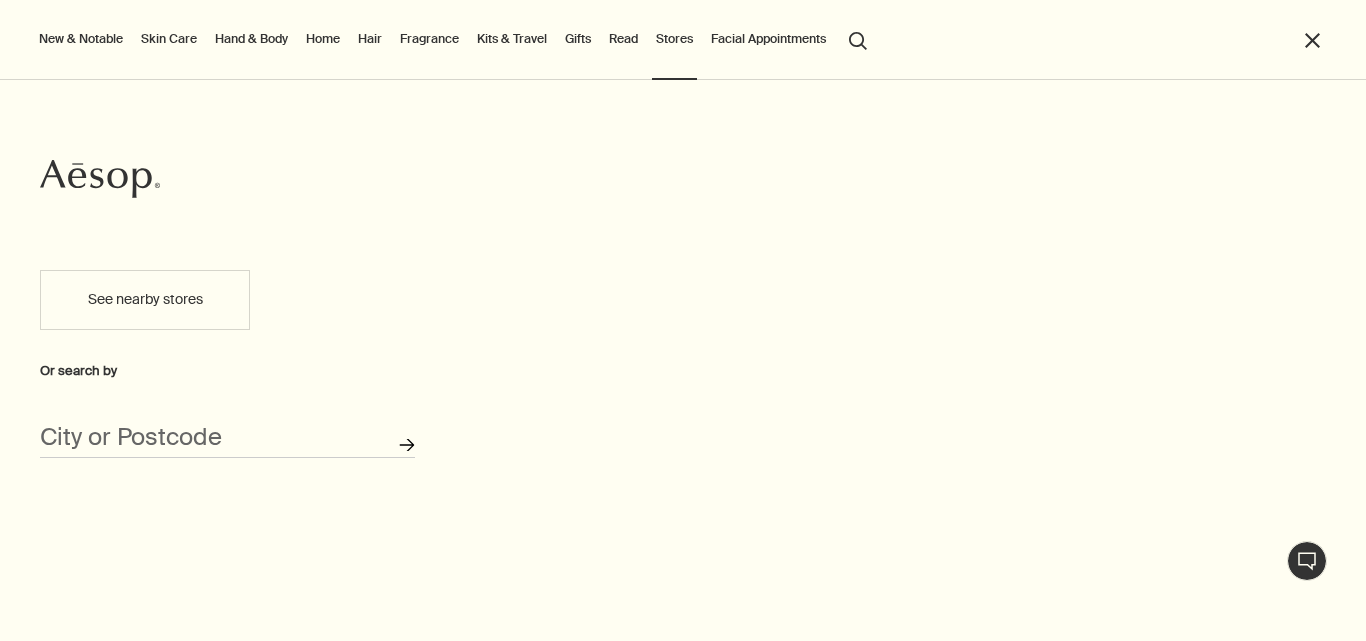 click on "Search for stores" at bounding box center (407, 445) 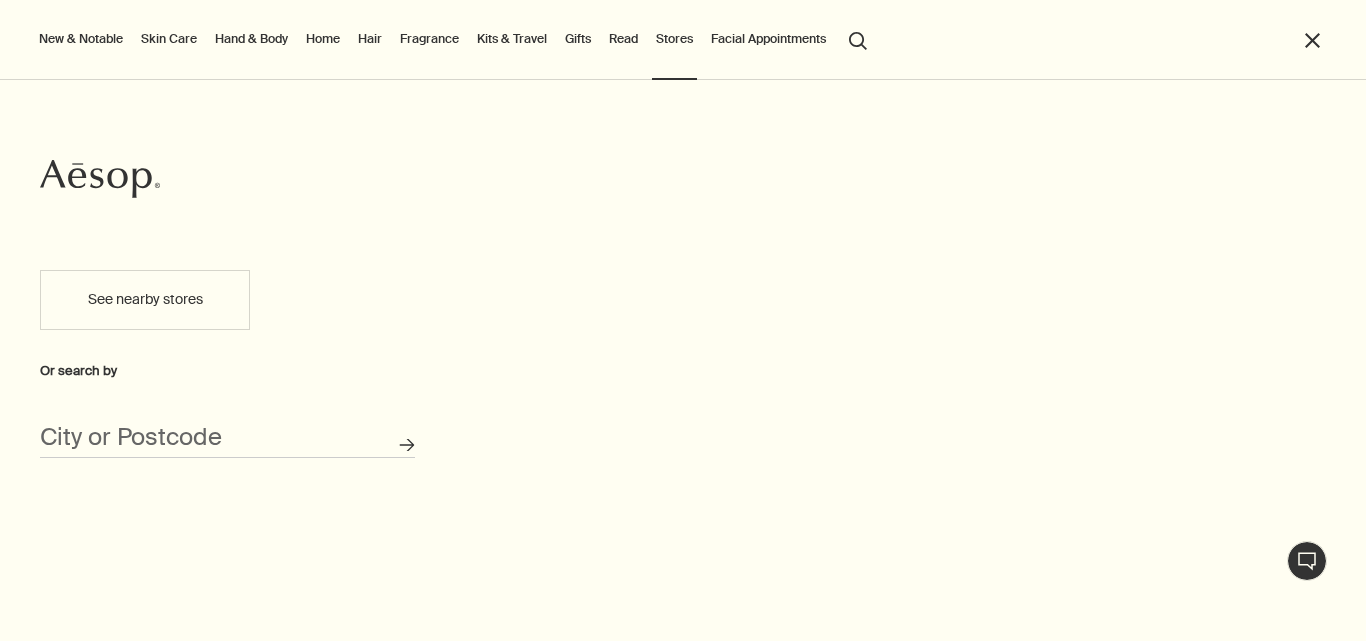 click on "New & Notable" at bounding box center [81, 39] 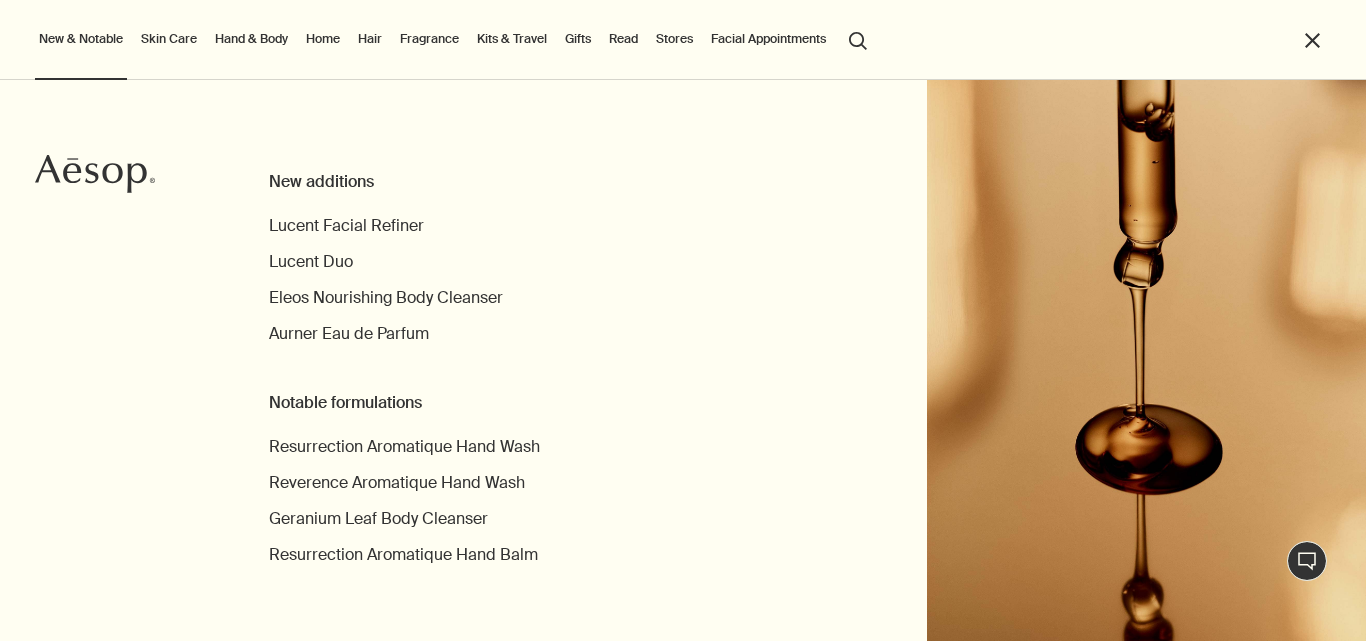 click on "New & Notable New additions Lucent Facial Refiner Lucent Duo Eleos Nourishing Body Cleanser Aurner Eau de Parfum Notable formulations Resurrection Aromatique Hand Wash Reverence Aromatique Hand Wash Geranium Leaf Body Cleanser Resurrection Aromatique Hand Balm Skin Care Discover Skin Care   rightArrow Cleansers & Exfoliants Treat & Masque Toners Hydrators & Moisturisers Eye & Lip Care Shaving Sun Care Skin Care Kits See all Skin Care Skin type or concern Normal Dry Oily Combination Sensitive Mature Seasonal Skin Care Summer Winter New additions Lucent Facial Refiner Lucent Duo Immaculate Facial Tonic Discover your skin type   rightArrow A personal prescription Hand & Body Discover Hand & Body   rightArrow Hand Washes & Balms Bar Soaps Body Cleansers & Scrubs Body Balms & Oils Oral Care & Deodorants See all Hand & Body New additions Eleos Nourishing Body Cleanser Eleos Aromatique Hand Balm New Eleos Nourishing Body Cleanser   rightArrow The shower, your stage Home Discover Home   rightArrow Room Sprays Incense" at bounding box center (678, 40) 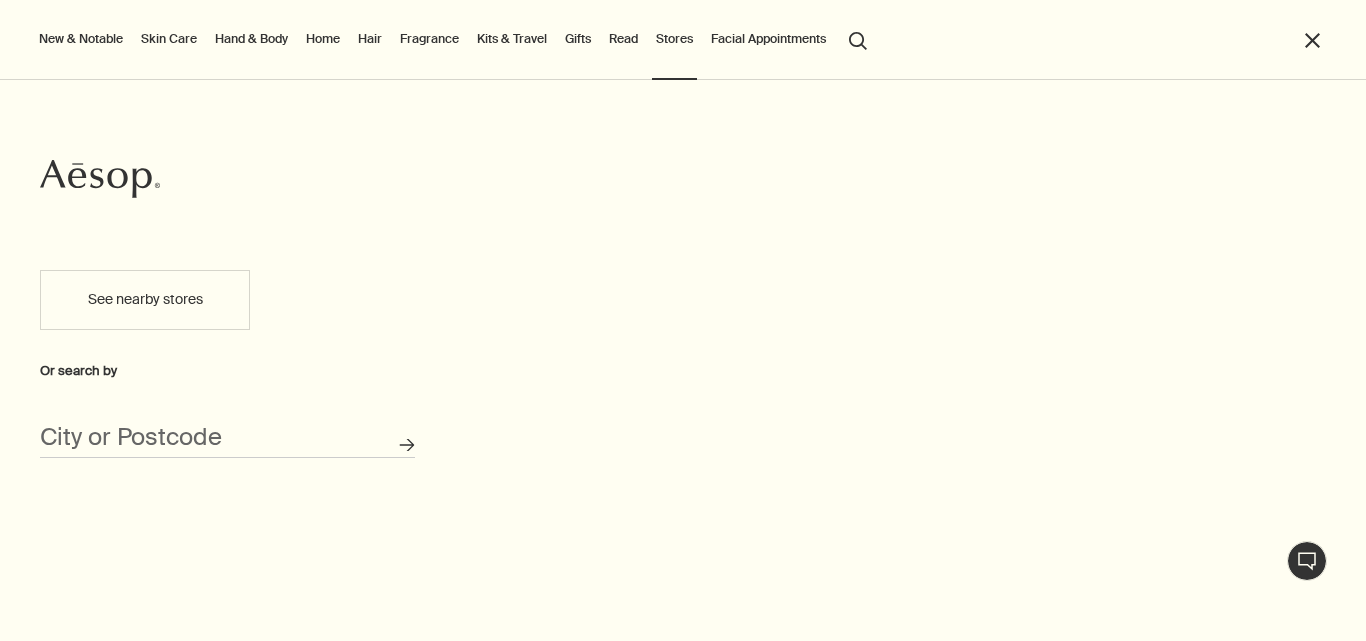 click on "See nearby stores" at bounding box center [145, 300] 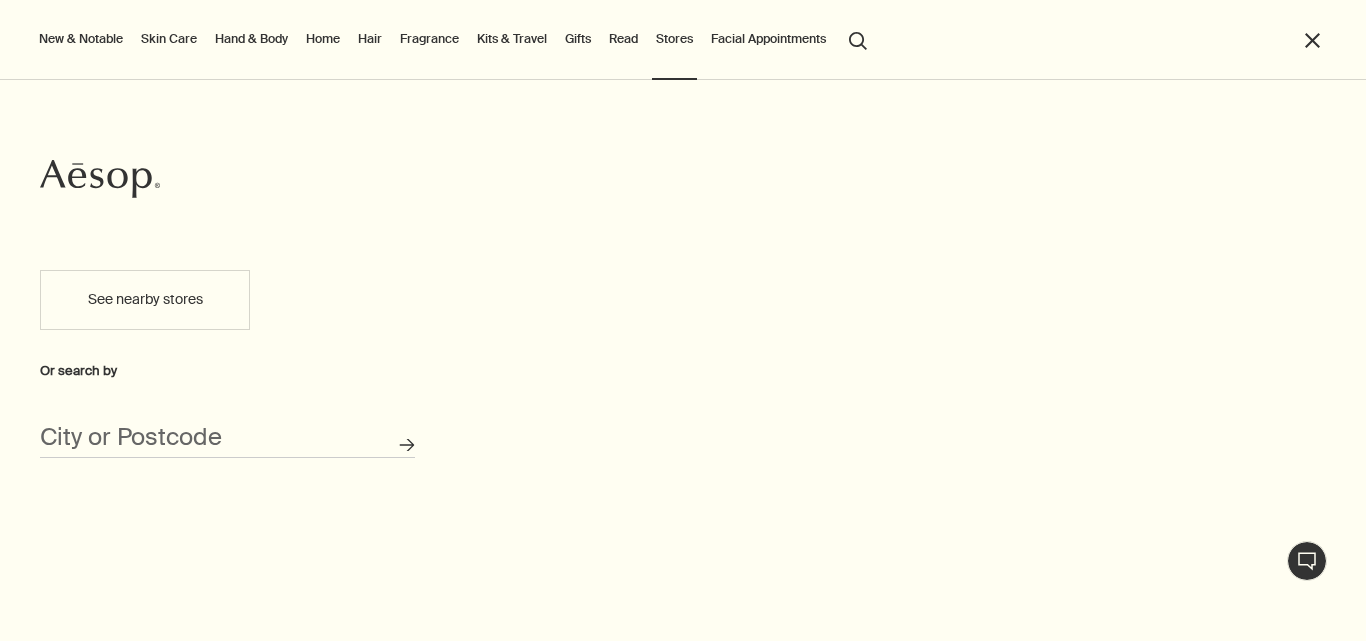 type on "Jl. Brawijaya IV No.20, RT.5/RW.3, Pulo, Kec. Kby. Baru, Kota Jakarta Selatan, Daerah Khusus Ibukota Jakarta 12160, Indonesia" 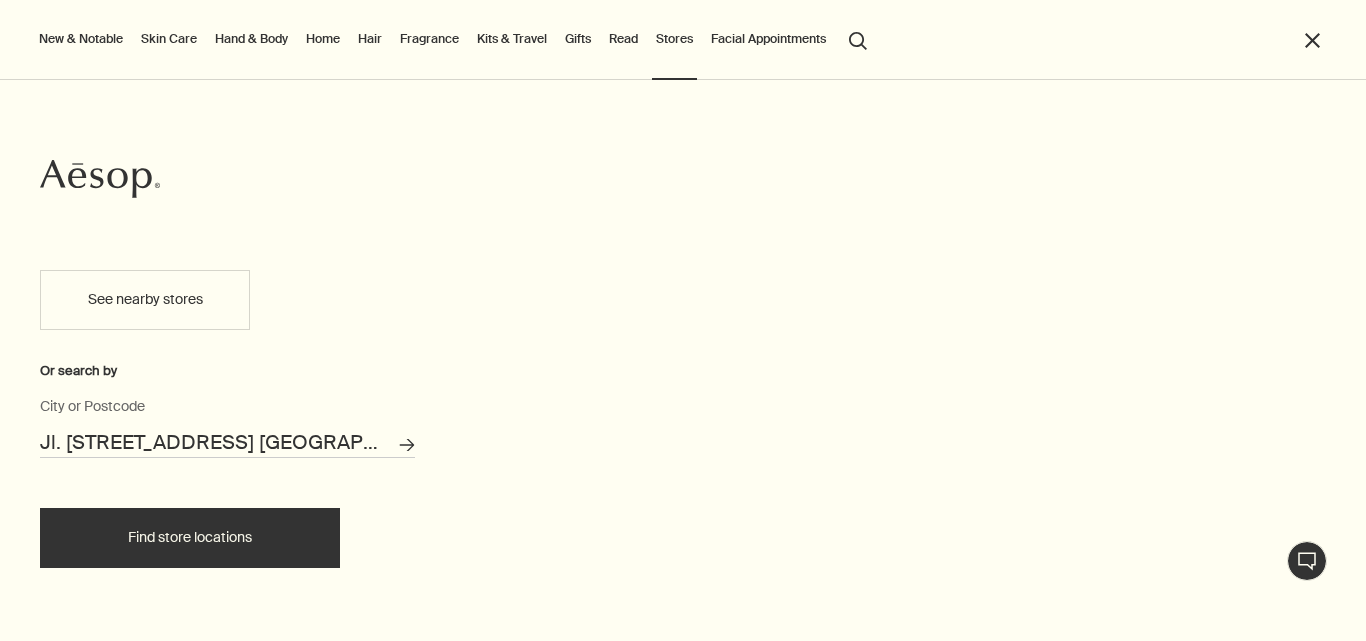 click on "Read" at bounding box center [623, 39] 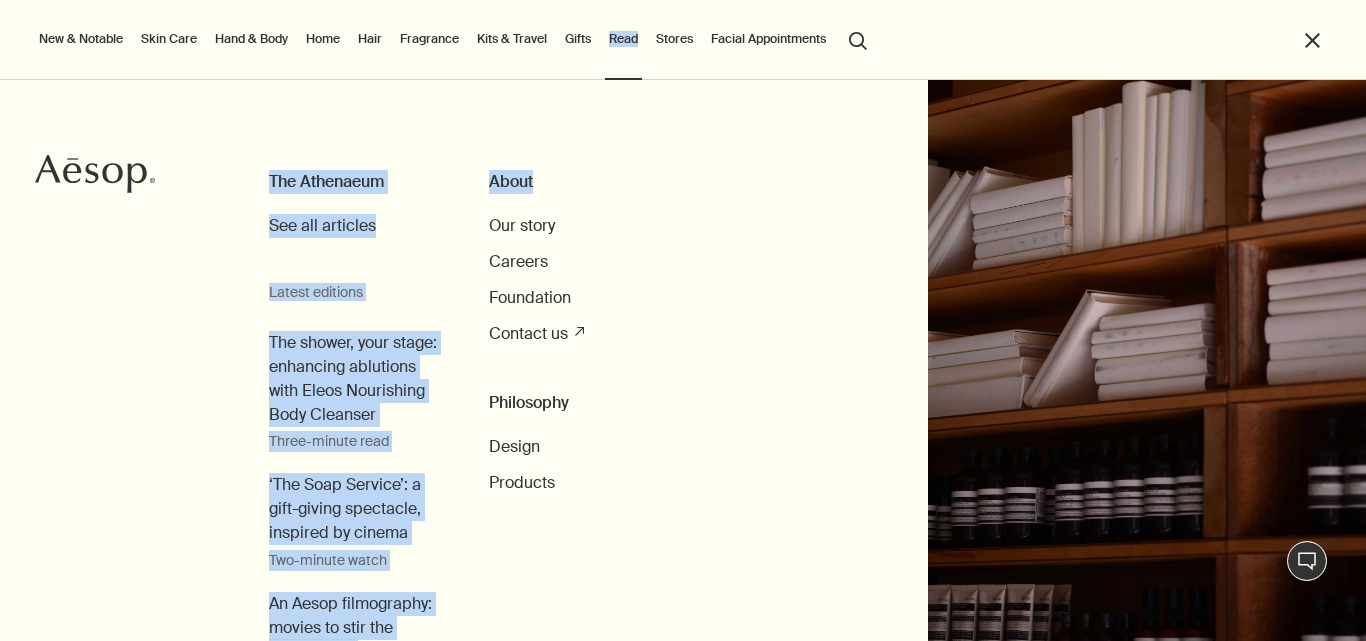 click on "New & Notable New additions Lucent Facial Refiner Lucent Duo Eleos Nourishing Body Cleanser Aurner Eau de Parfum Notable formulations Resurrection Aromatique Hand Wash Reverence Aromatique Hand Wash Geranium Leaf Body Cleanser Resurrection Aromatique Hand Balm Skin Care Discover Skin Care   rightArrow Cleansers & Exfoliants Treat & Masque Toners Hydrators & Moisturisers Eye & Lip Care Shaving Sun Care Skin Care Kits See all Skin Care Skin type or concern Normal Dry Oily Combination Sensitive Mature Seasonal Skin Care Summer Winter New additions Lucent Facial Refiner Lucent Duo Immaculate Facial Tonic Discover your skin type   rightArrow A personal prescription Hand & Body Discover Hand & Body   rightArrow Hand Washes & Balms Bar Soaps Body Cleansers & Scrubs Body Balms & Oils Oral Care & Deodorants See all Hand & Body New additions Eleos Nourishing Body Cleanser Eleos Aromatique Hand Balm New Eleos Nourishing Body Cleanser   rightArrow The shower, your stage Home Discover Home   rightArrow Room Sprays Incense" at bounding box center (678, 40) 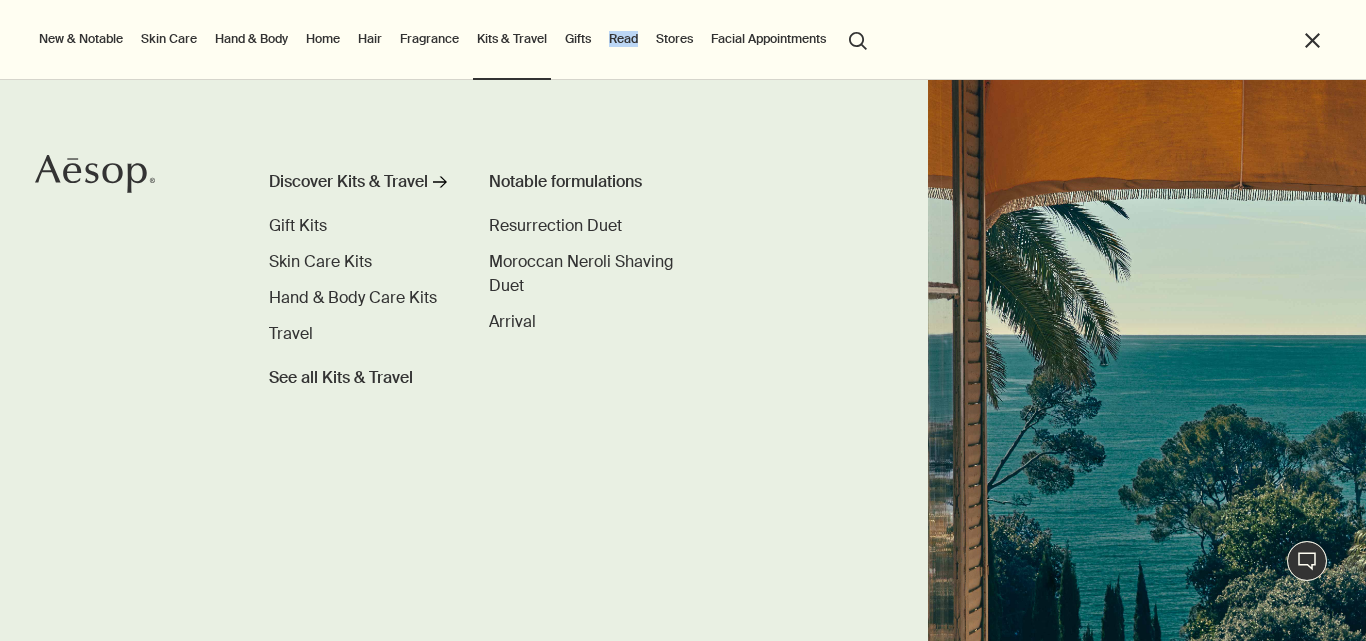click on "New & Notable" at bounding box center [81, 39] 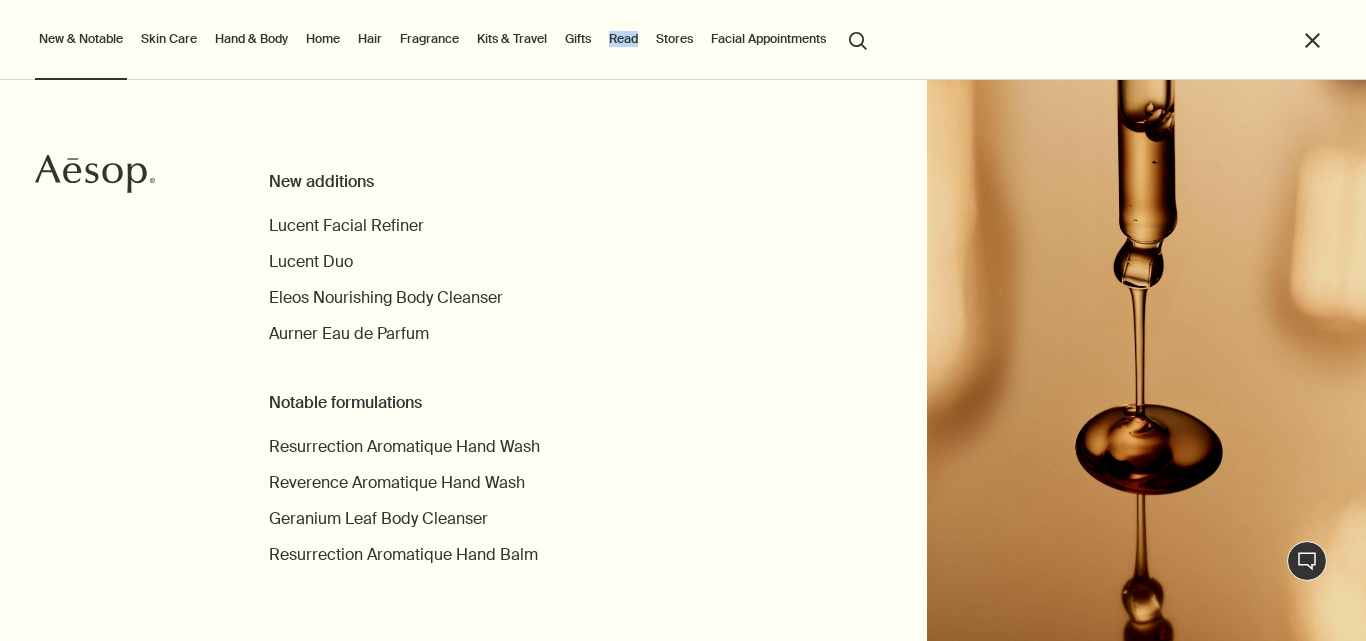 click on "Skin Care" at bounding box center [169, 39] 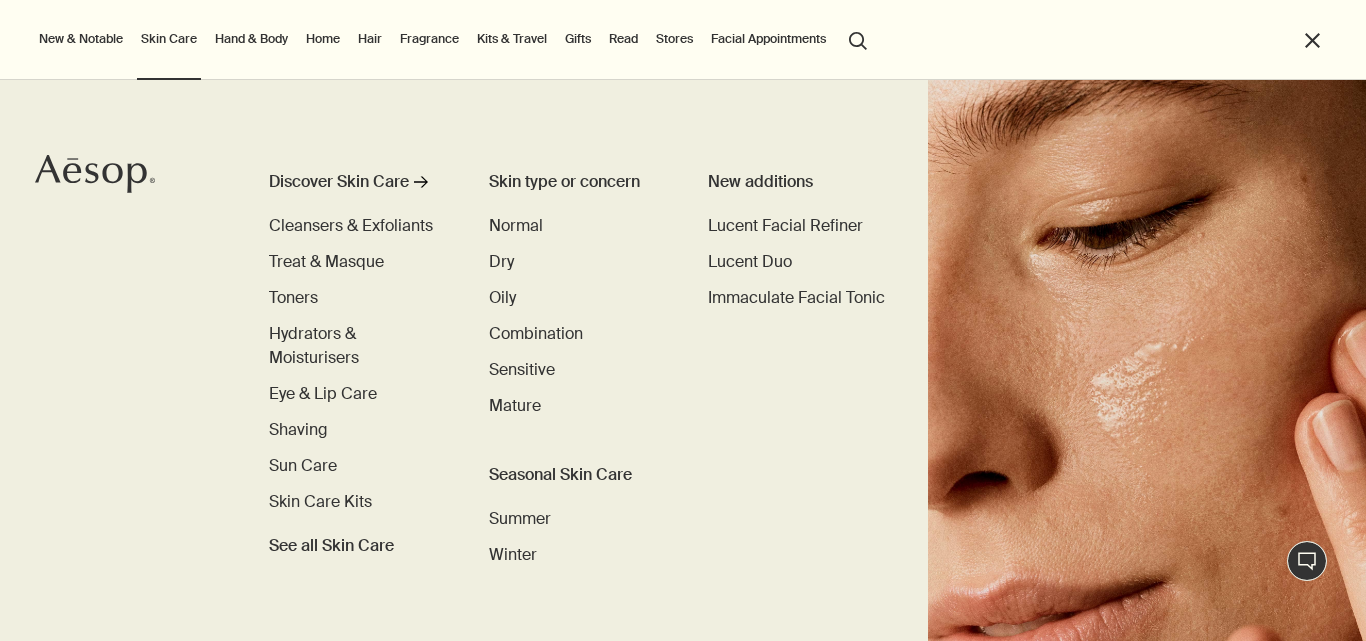 drag, startPoint x: 61, startPoint y: 12, endPoint x: 66, endPoint y: 35, distance: 23.537205 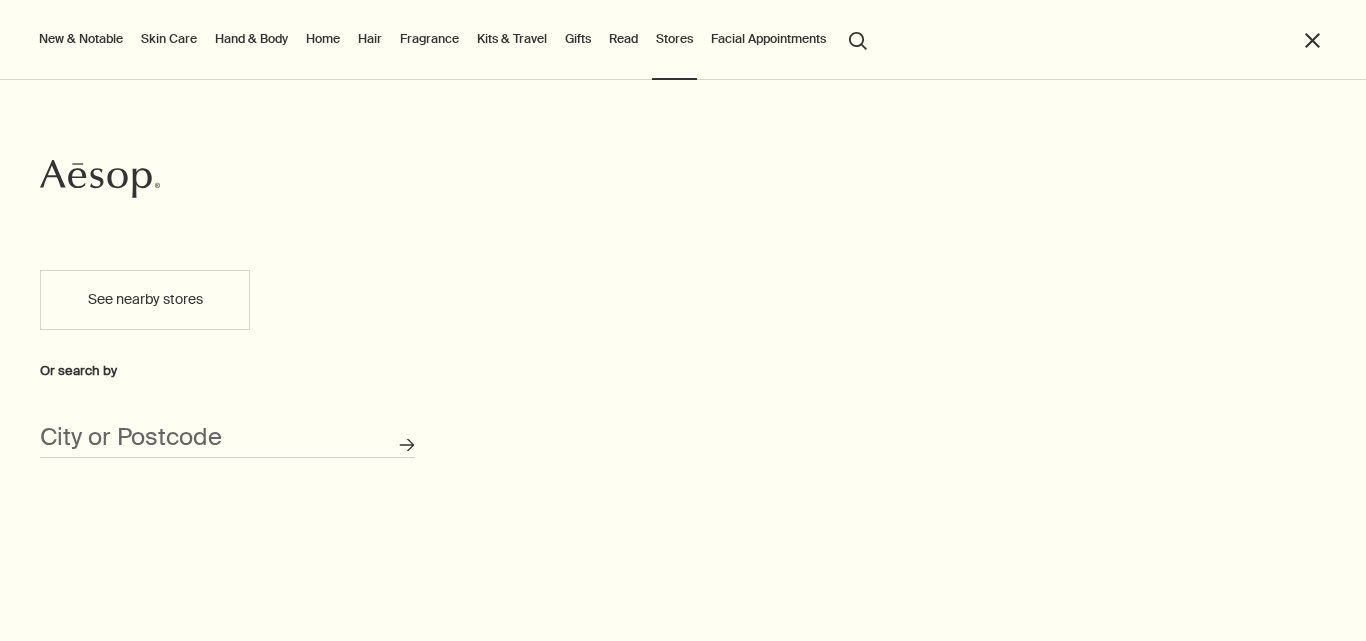 scroll, scrollTop: 0, scrollLeft: 0, axis: both 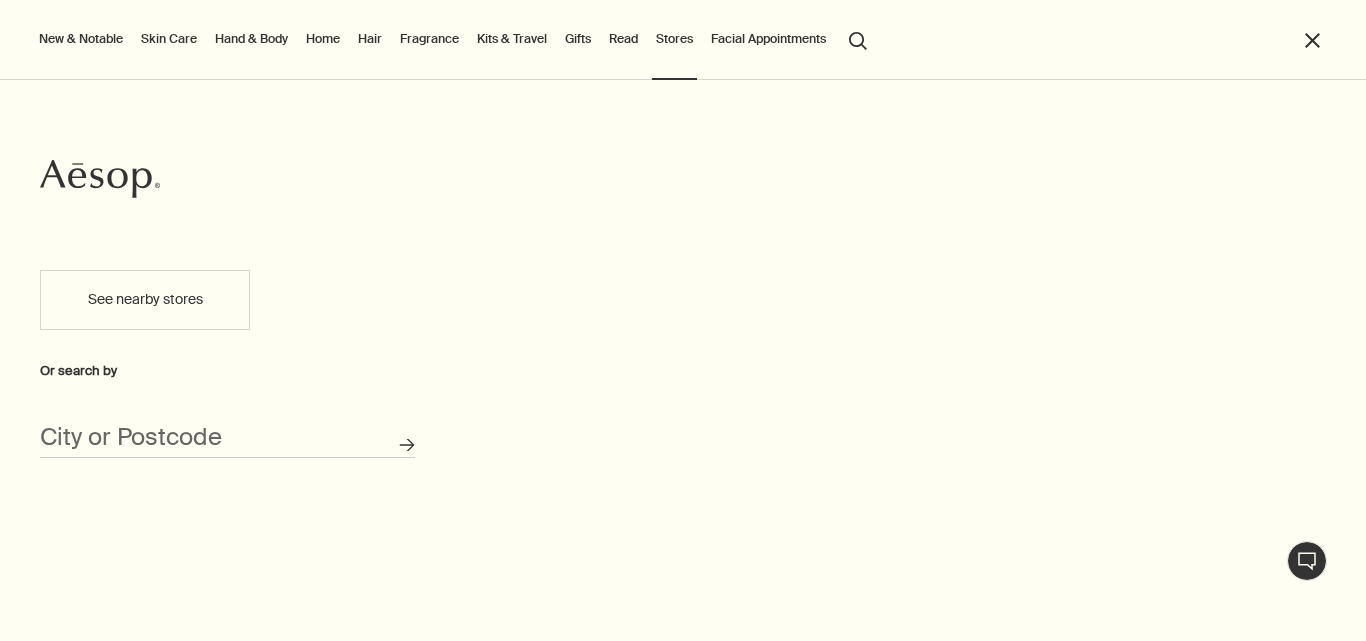 click on "New & Notable" at bounding box center (81, 39) 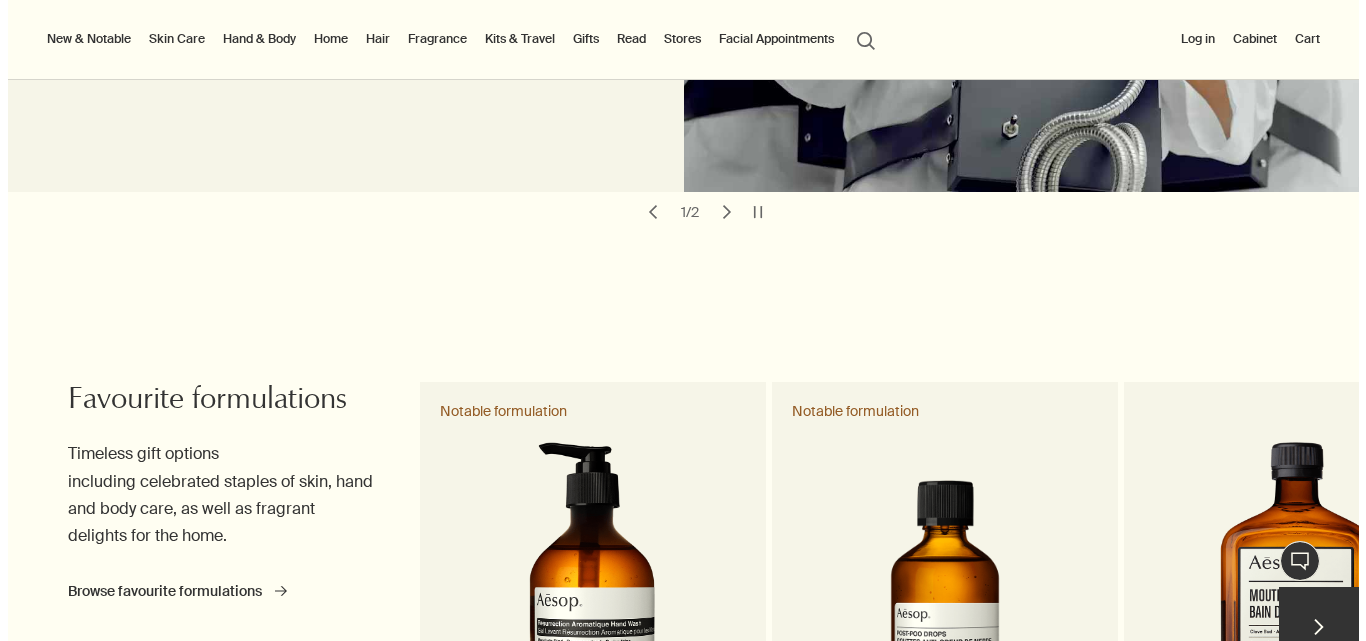 scroll, scrollTop: 600, scrollLeft: 0, axis: vertical 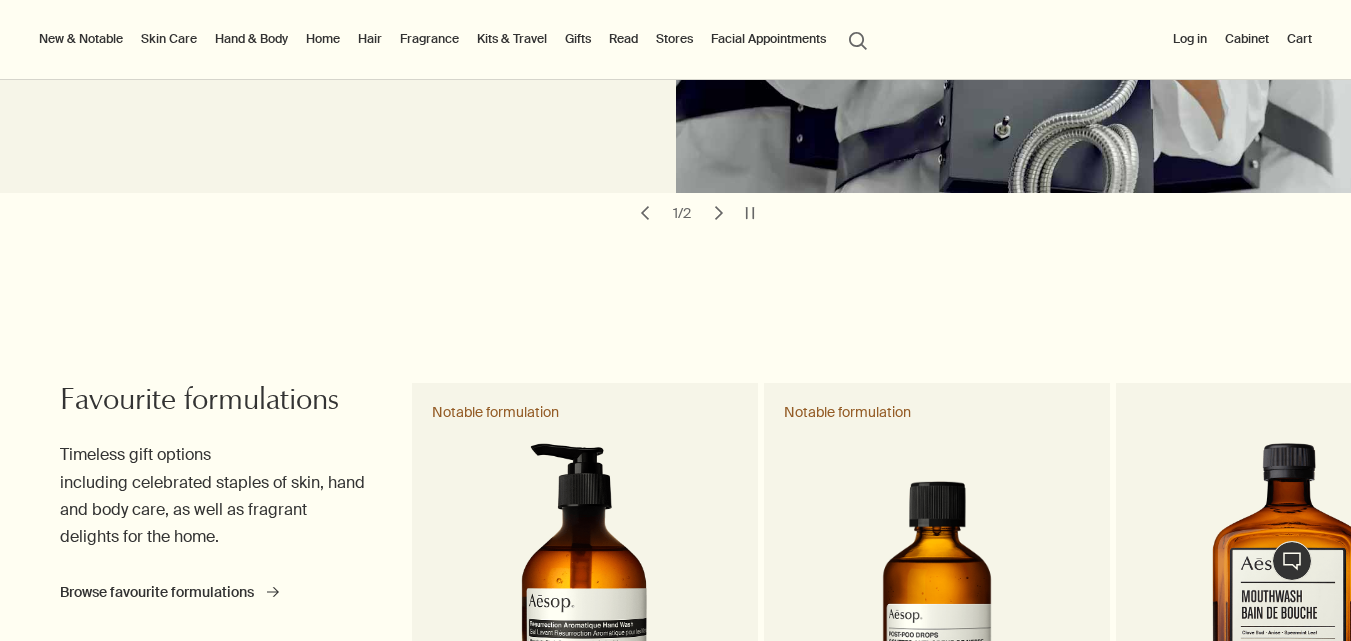 click on "Stores" at bounding box center (674, 39) 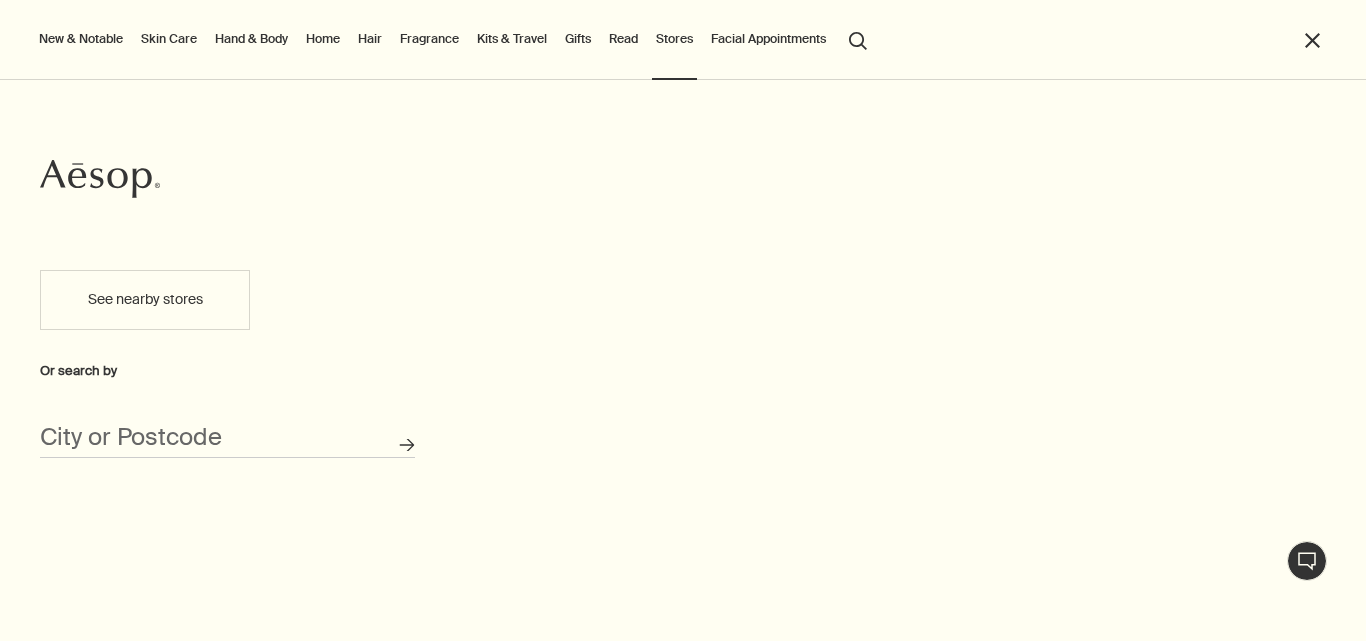 drag, startPoint x: 188, startPoint y: 300, endPoint x: 192, endPoint y: 315, distance: 15.524175 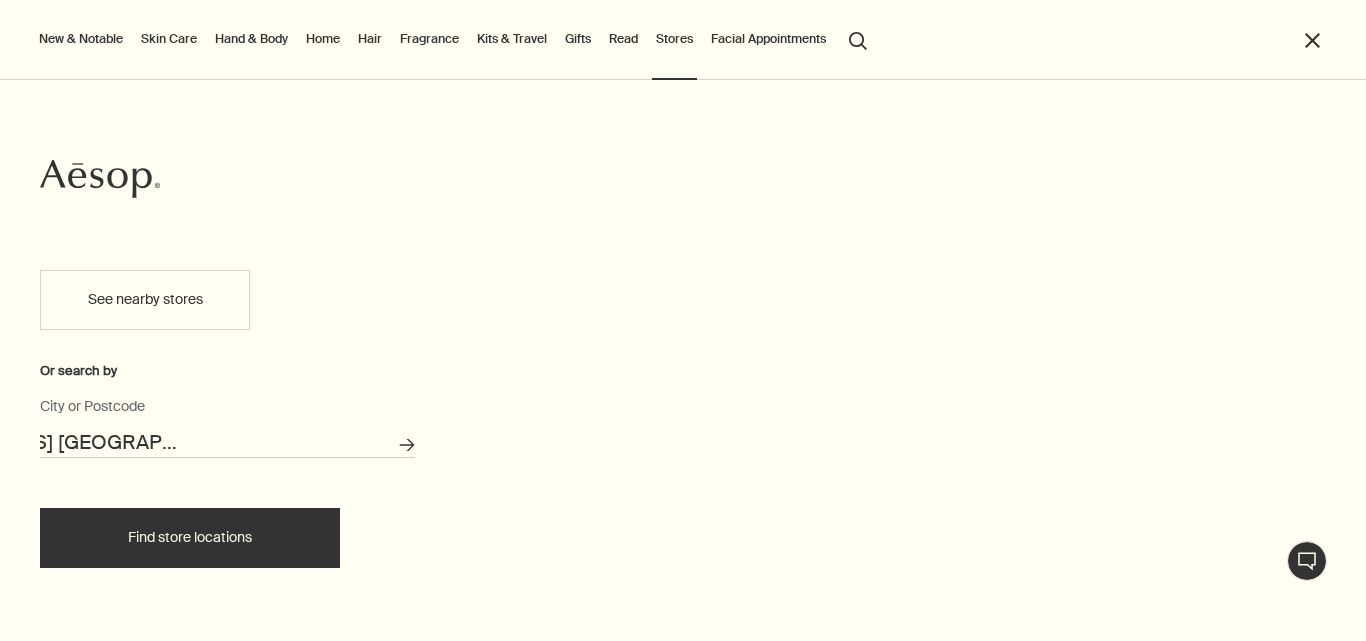 scroll, scrollTop: 0, scrollLeft: 787, axis: horizontal 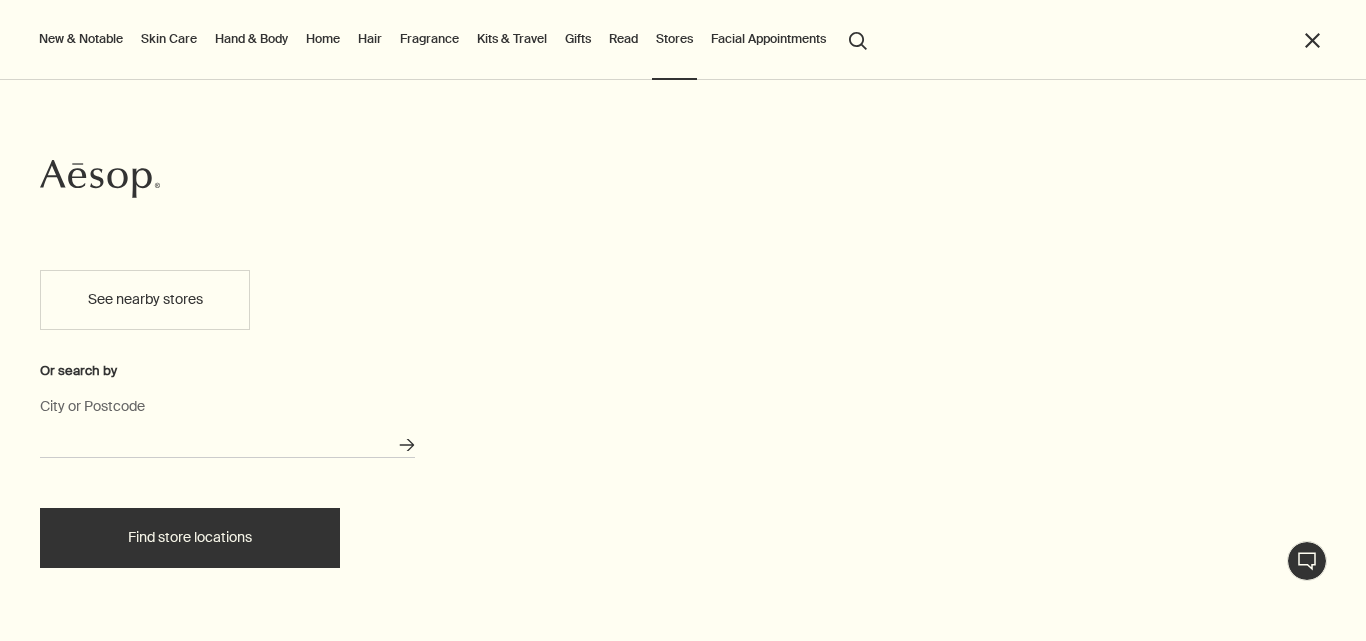drag, startPoint x: 118, startPoint y: 446, endPoint x: 466, endPoint y: 410, distance: 349.85712 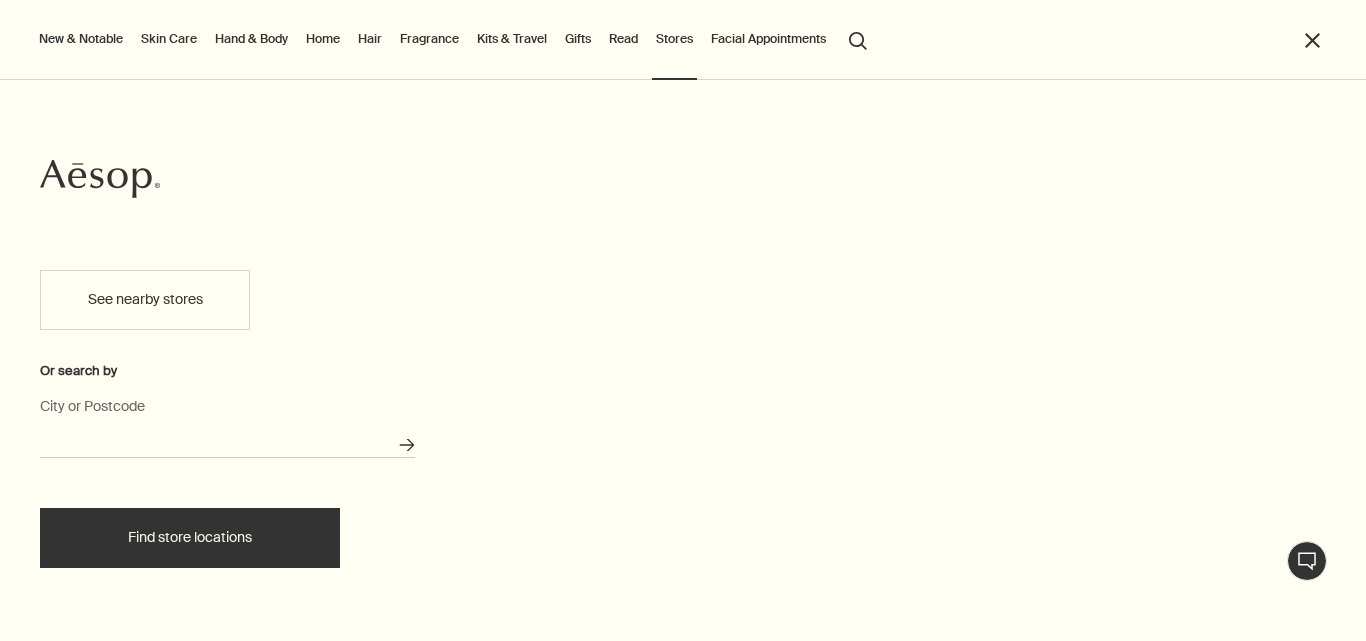 drag, startPoint x: 254, startPoint y: 456, endPoint x: 28, endPoint y: 472, distance: 226.56566 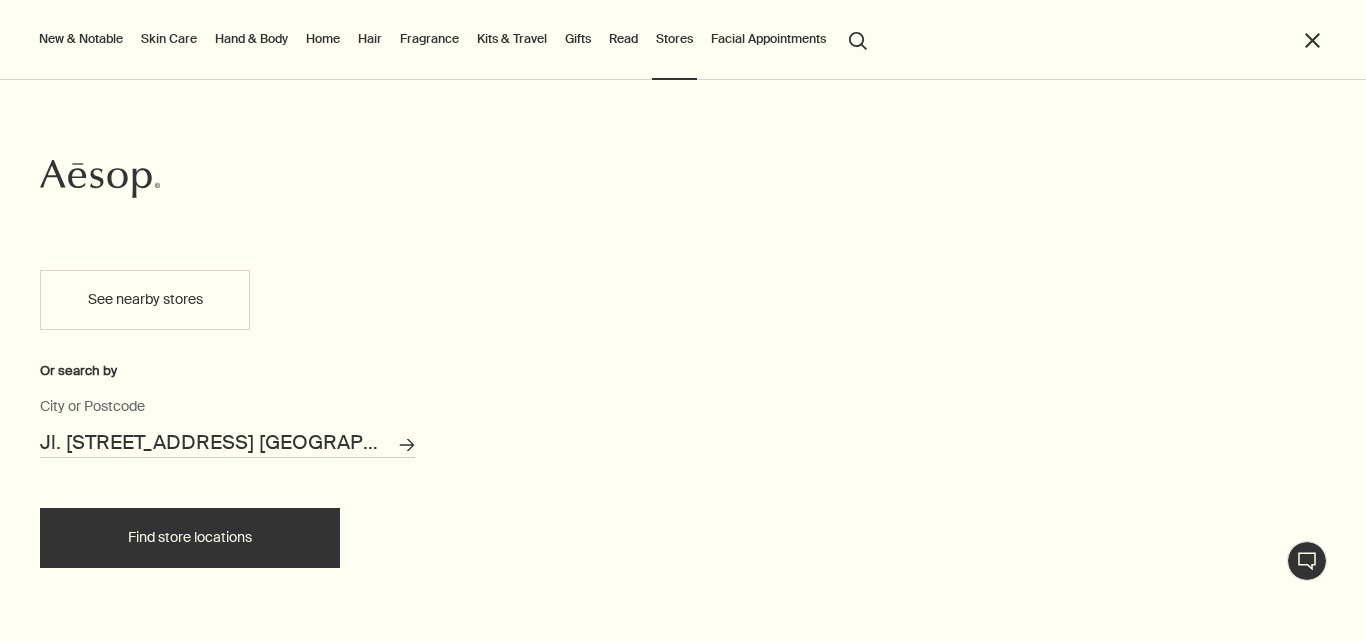 drag, startPoint x: 28, startPoint y: 472, endPoint x: 0, endPoint y: 473, distance: 28.01785 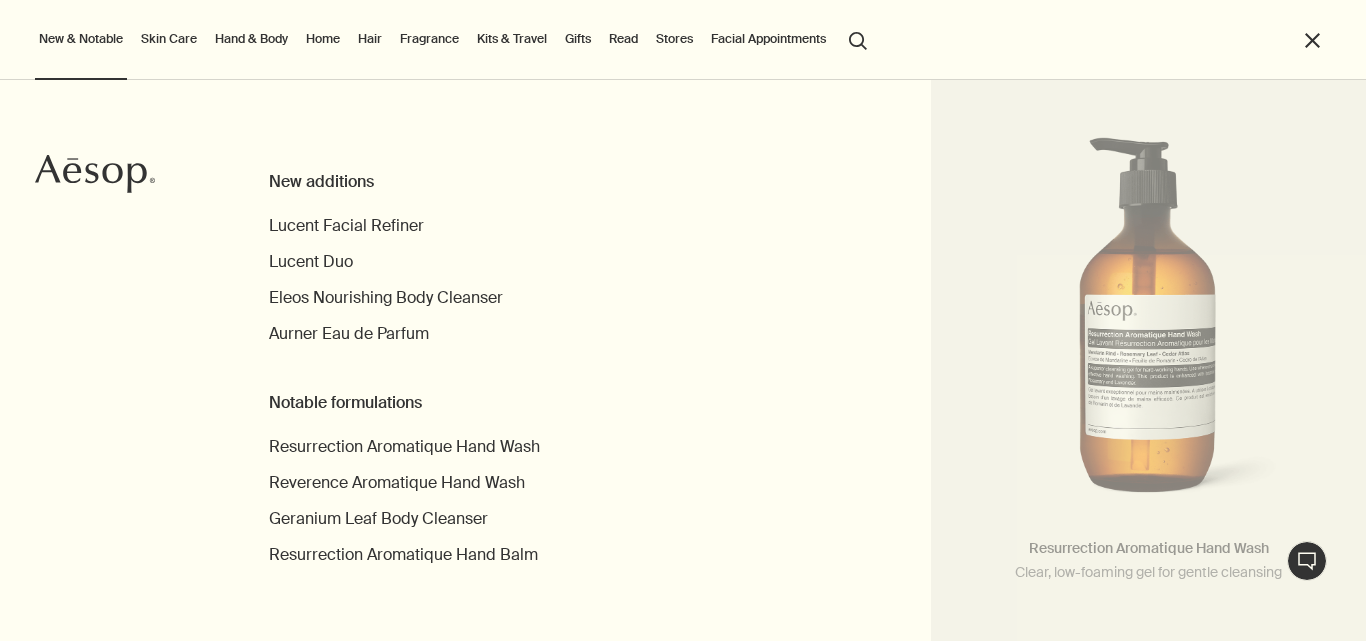 drag, startPoint x: 94, startPoint y: 380, endPoint x: 242, endPoint y: 366, distance: 148.66069 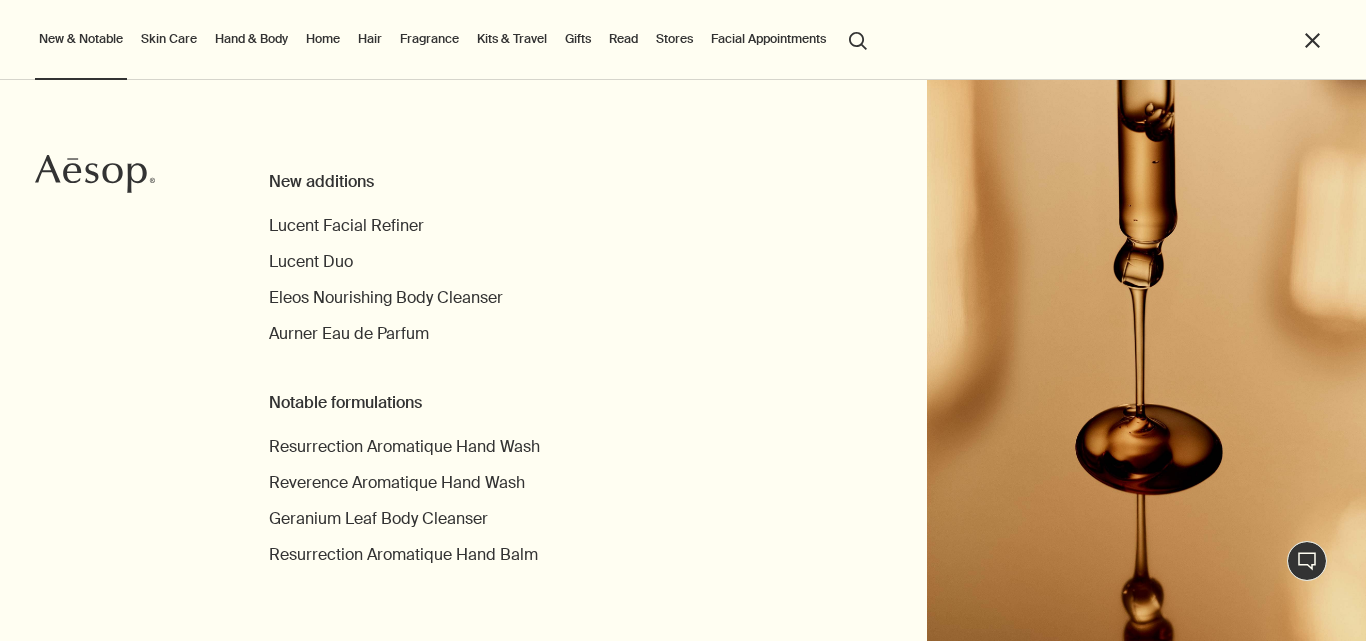 drag, startPoint x: 621, startPoint y: 233, endPoint x: 576, endPoint y: 212, distance: 49.658836 